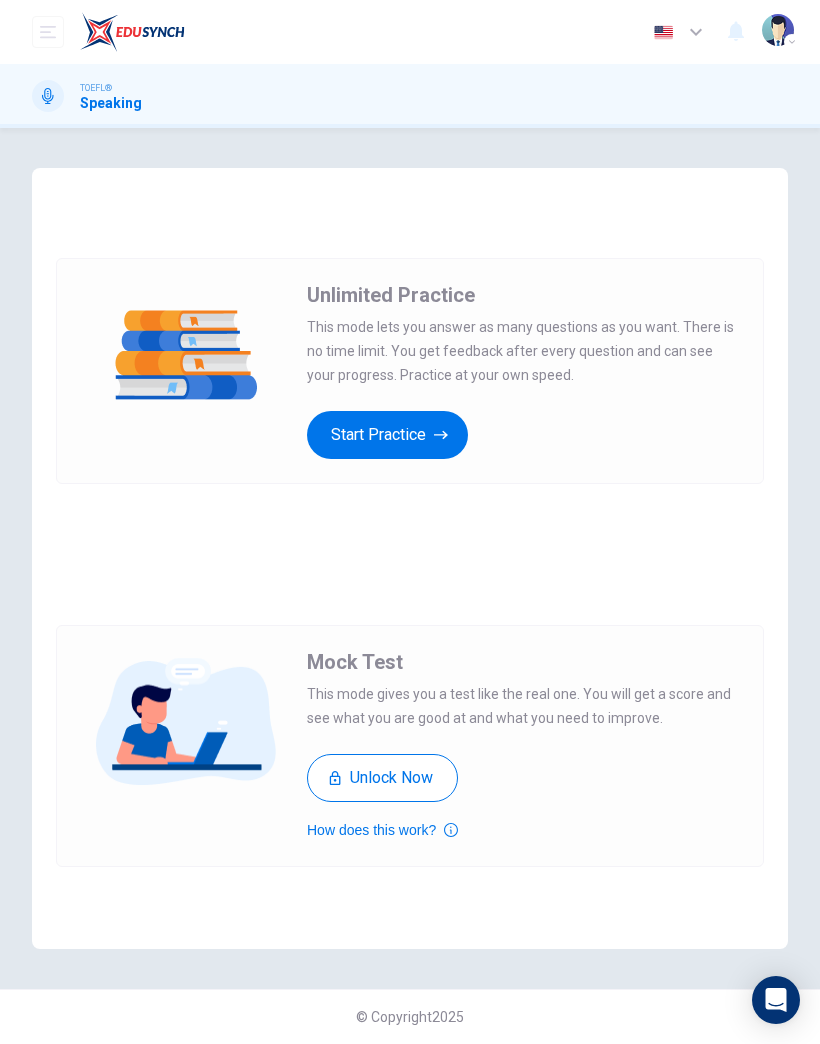 scroll, scrollTop: 0, scrollLeft: 0, axis: both 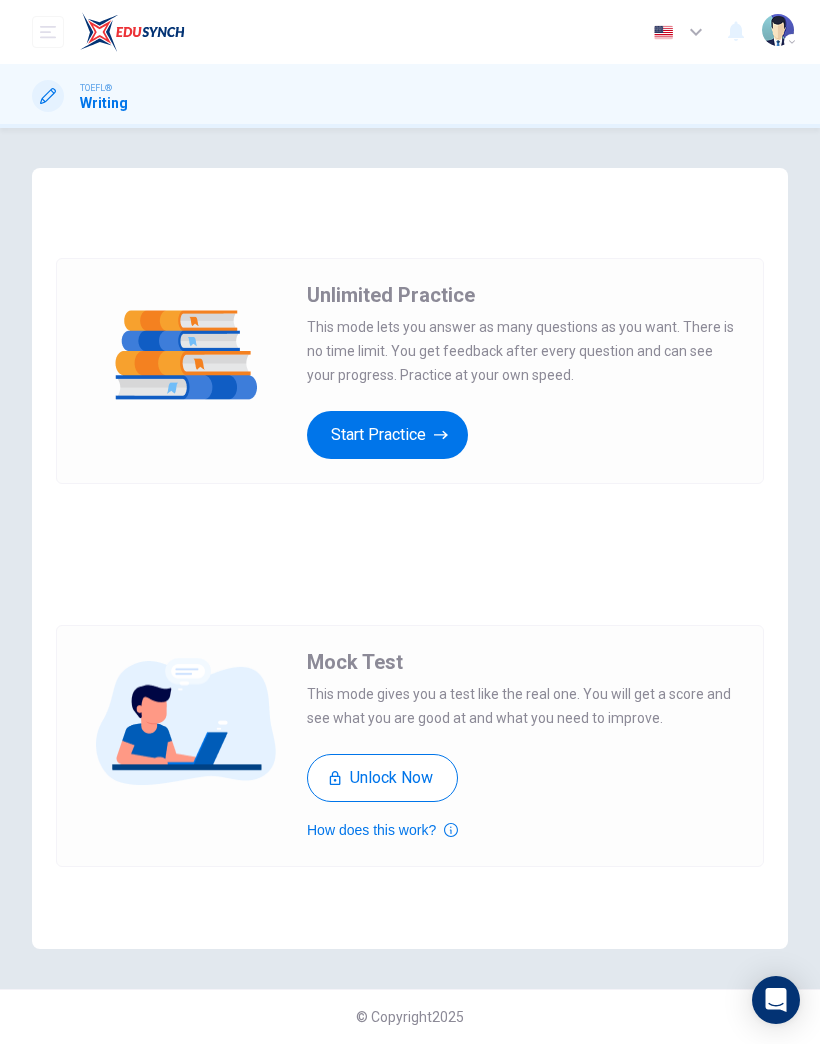 click on "Start Practice" at bounding box center (387, 435) 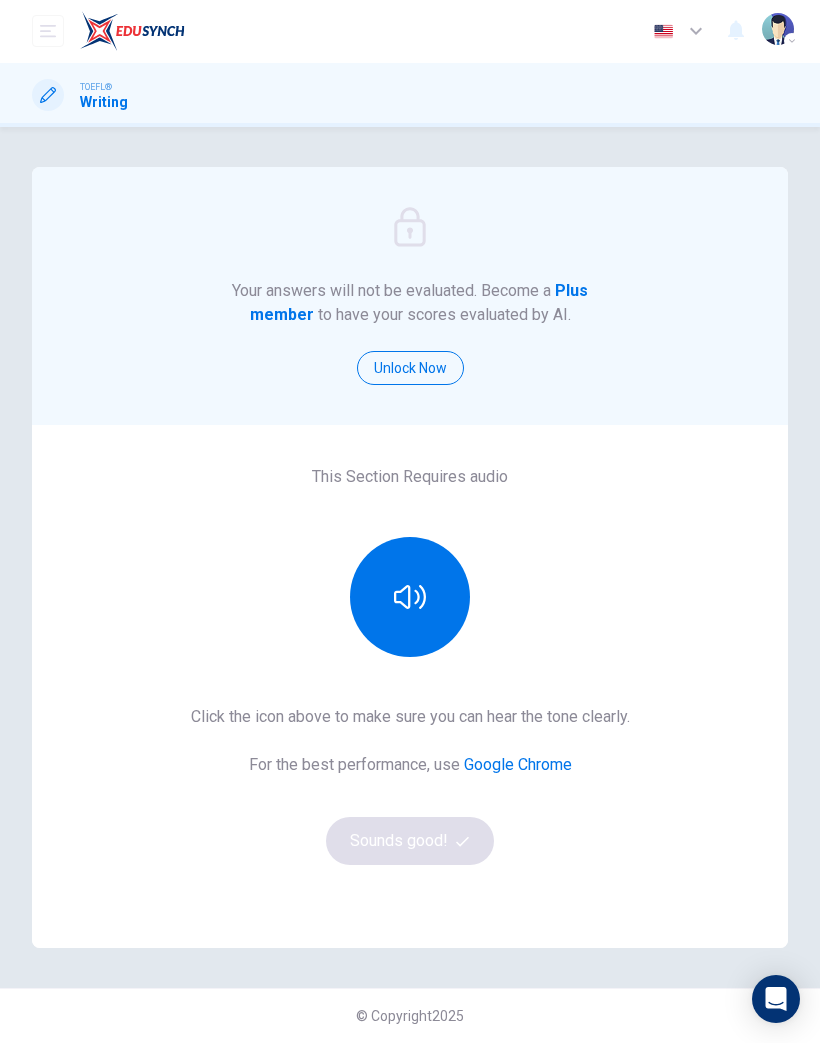 click at bounding box center (410, 598) 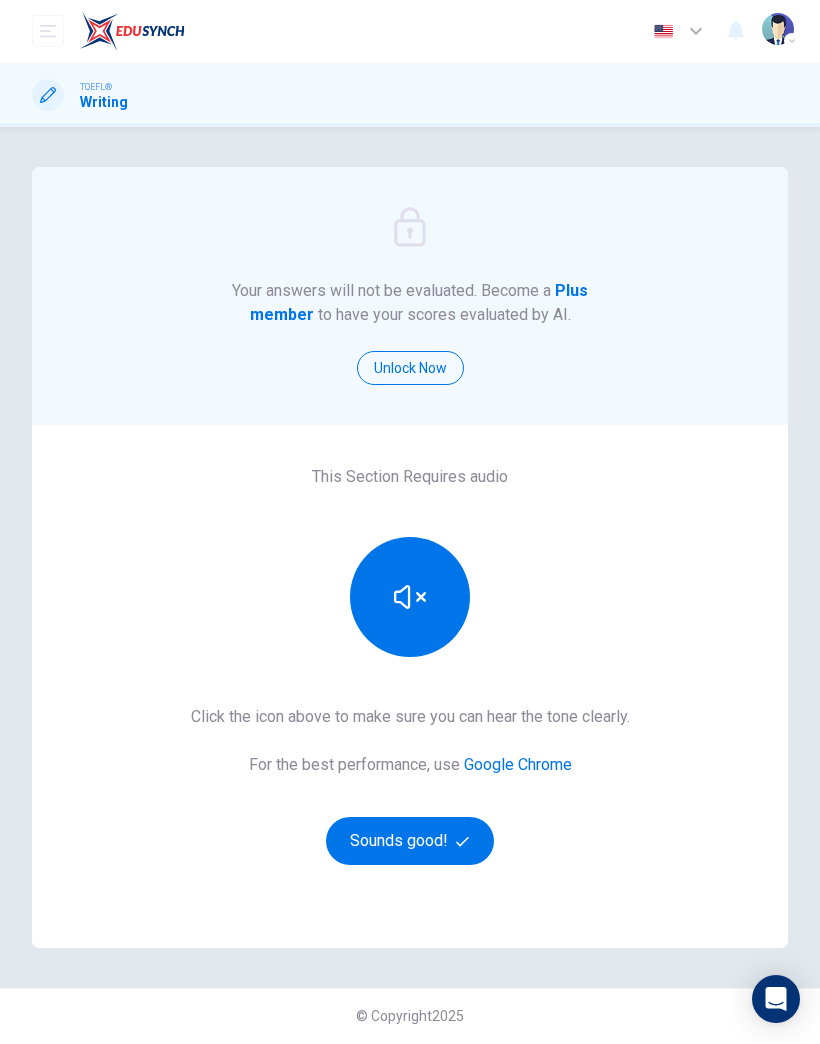 click on "Sounds good!" at bounding box center (410, 842) 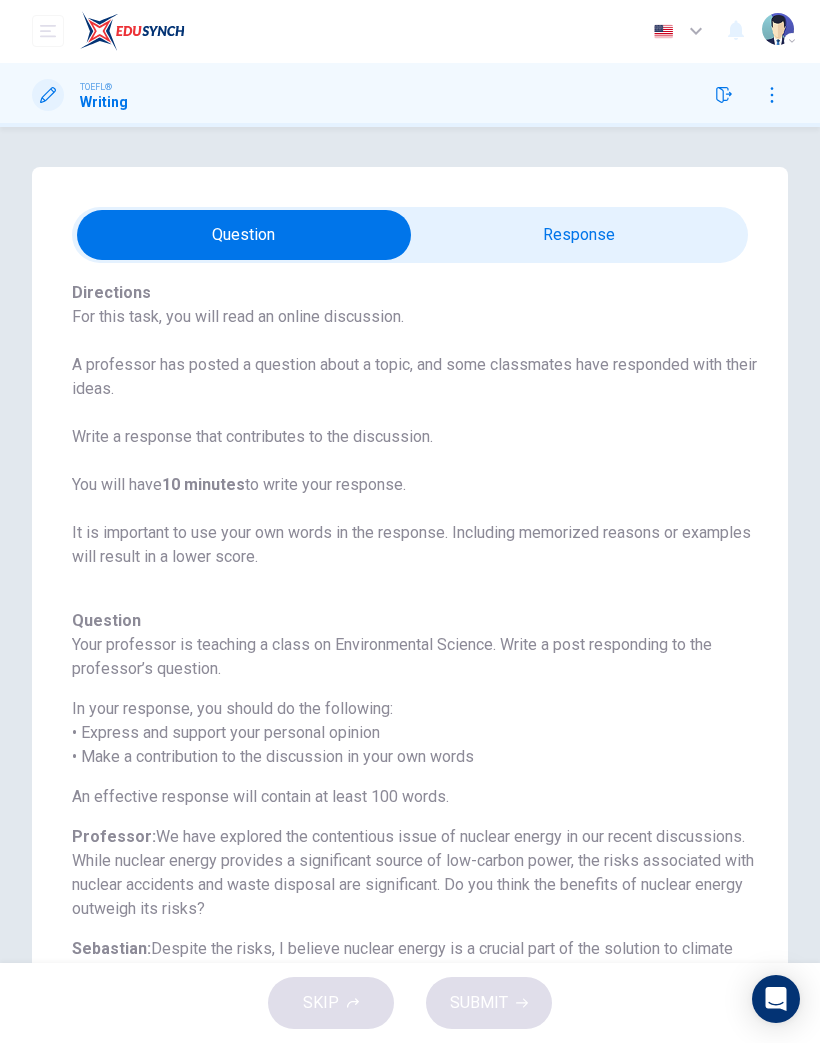 scroll, scrollTop: 118, scrollLeft: 0, axis: vertical 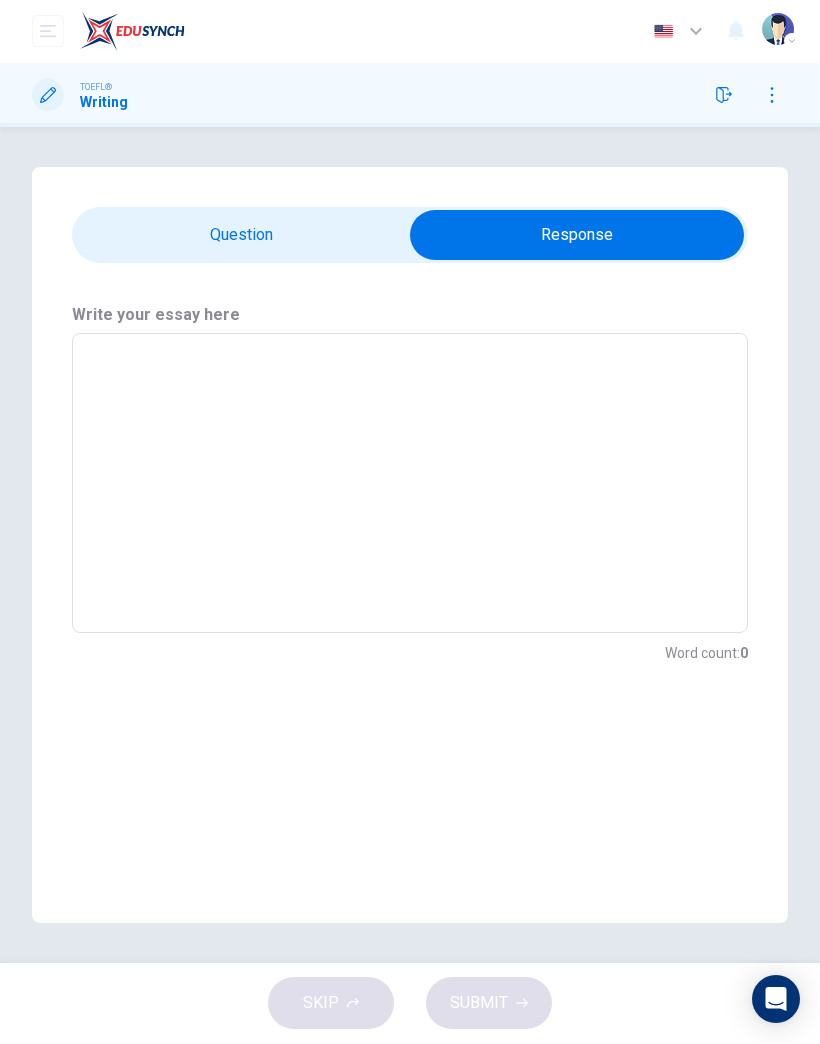 click at bounding box center [577, 236] 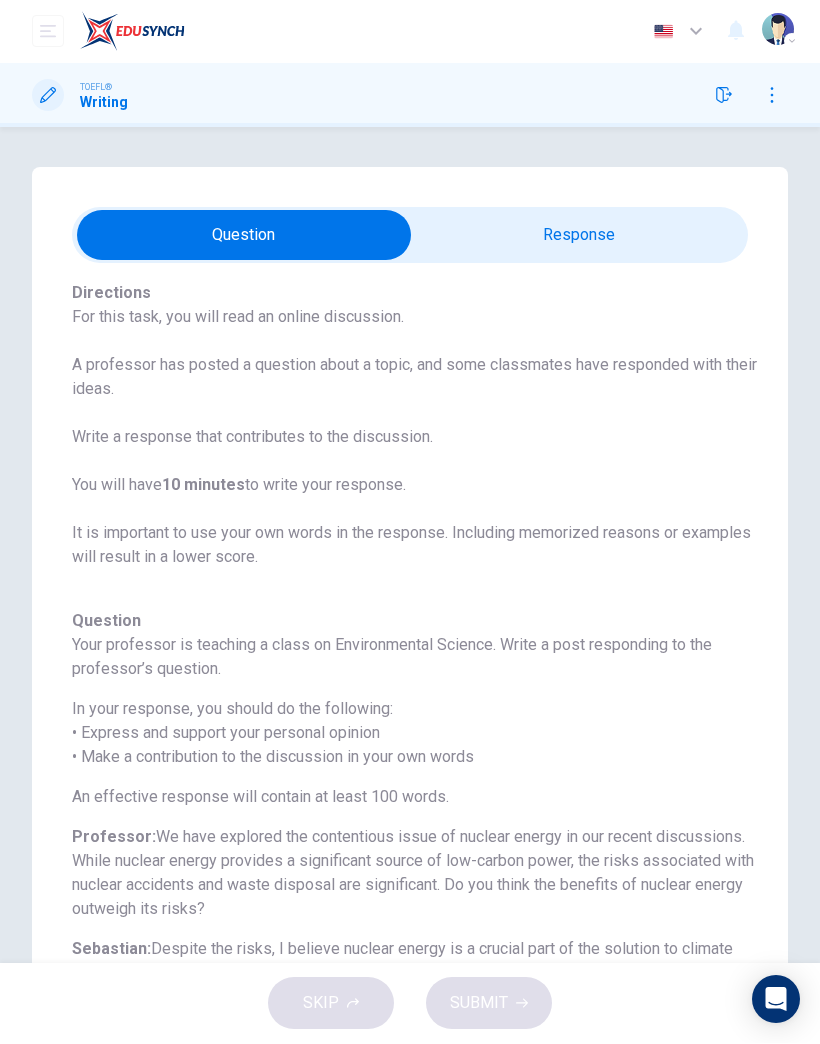 scroll, scrollTop: 118, scrollLeft: 0, axis: vertical 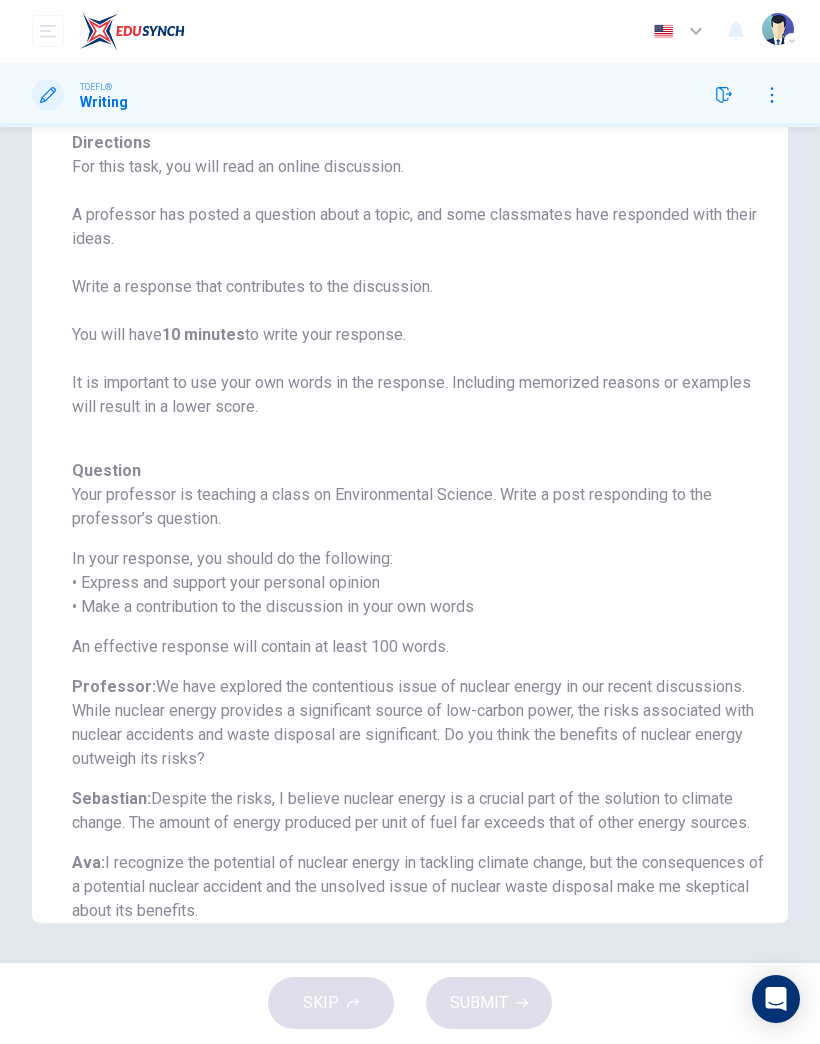 click on "TOEFL® Writing" at bounding box center (410, 96) 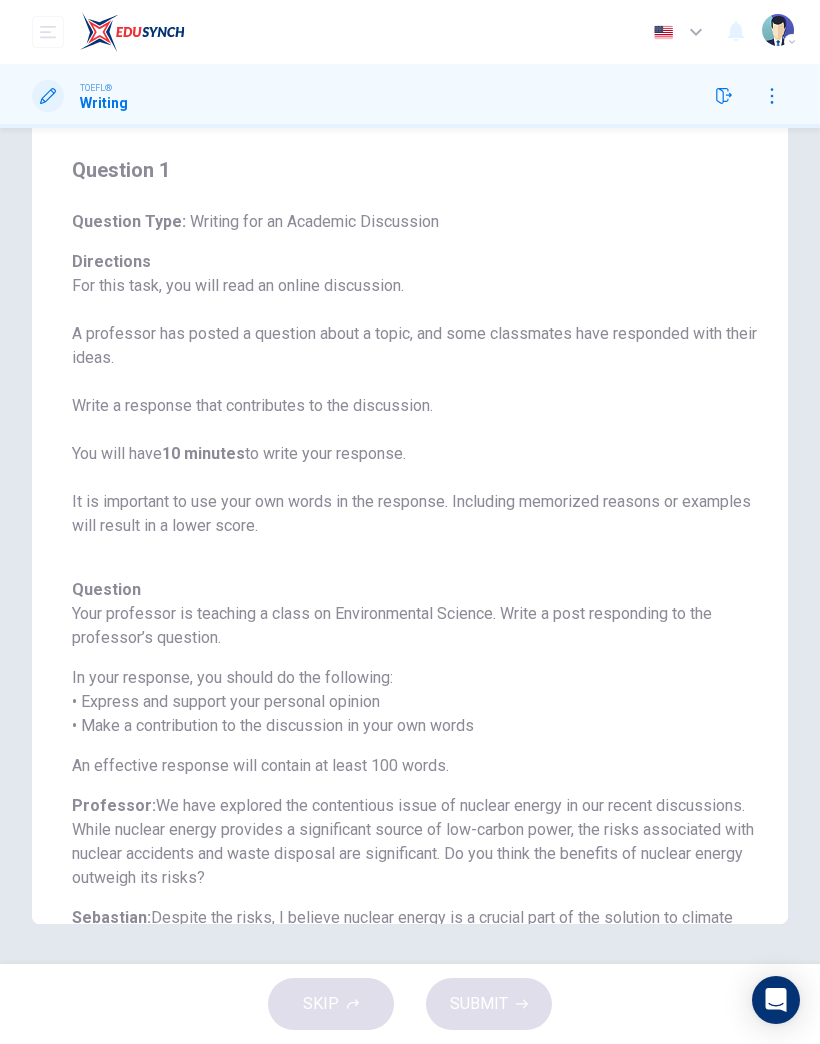 scroll, scrollTop: 0, scrollLeft: 0, axis: both 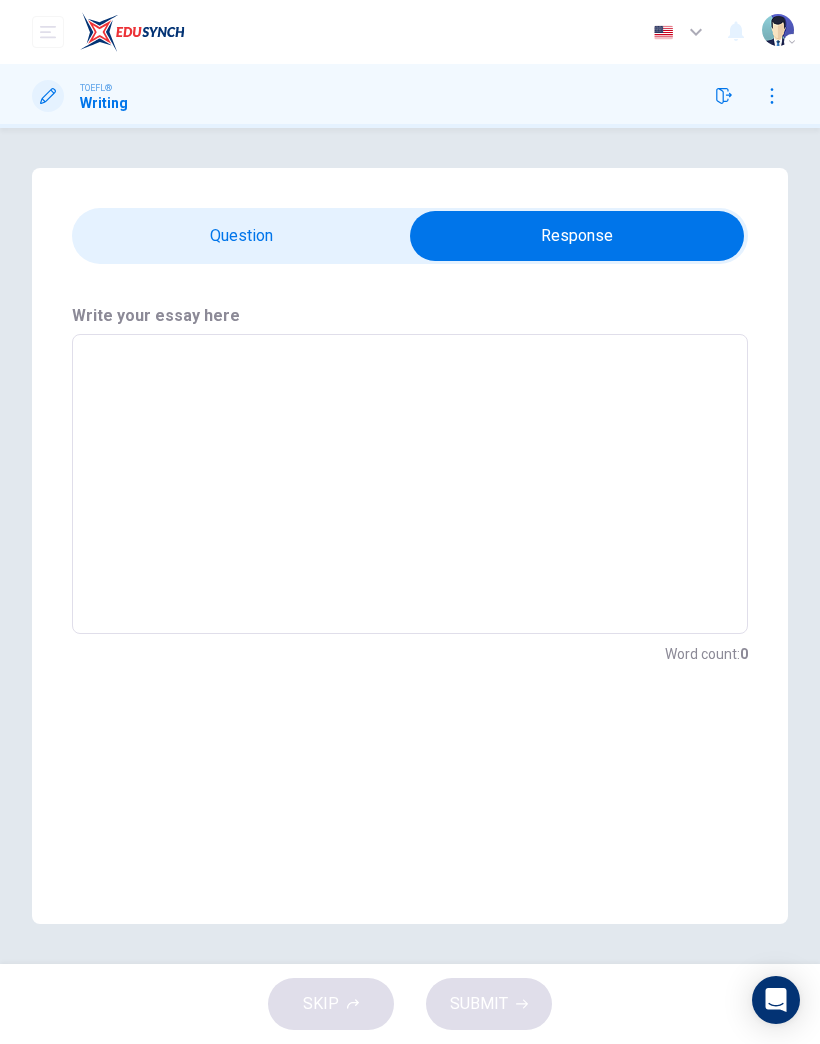 click at bounding box center [577, 236] 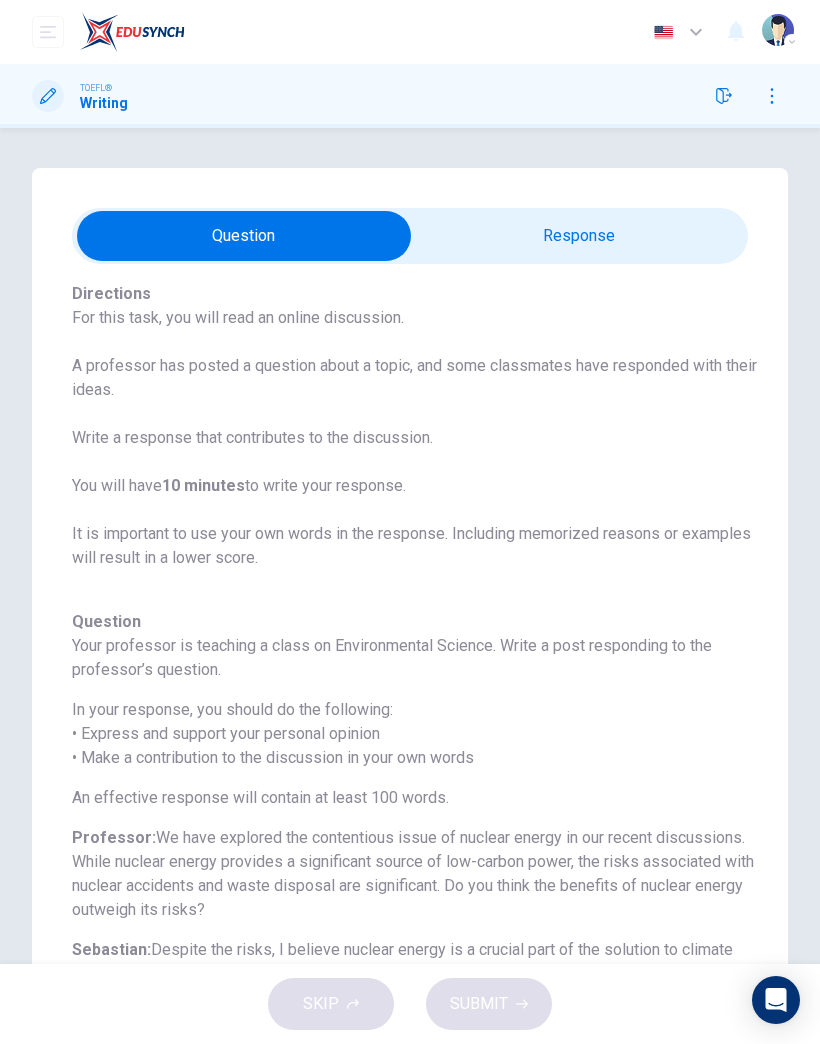 scroll, scrollTop: 118, scrollLeft: 0, axis: vertical 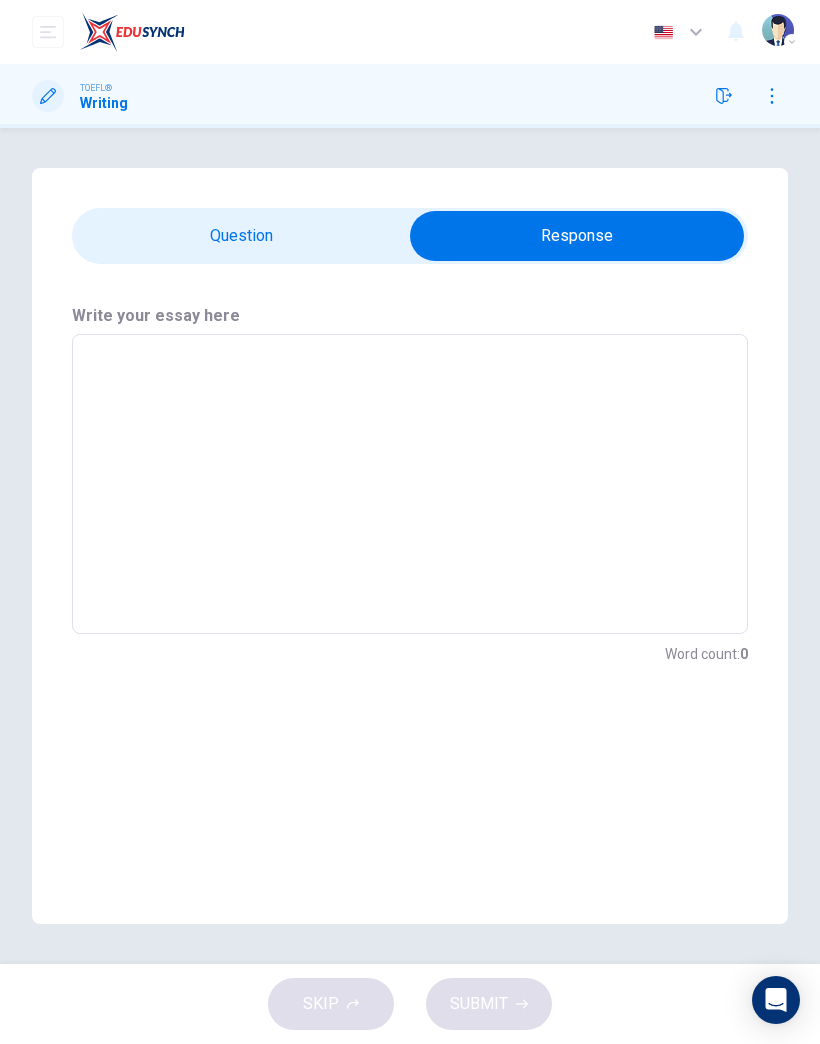 click at bounding box center [577, 236] 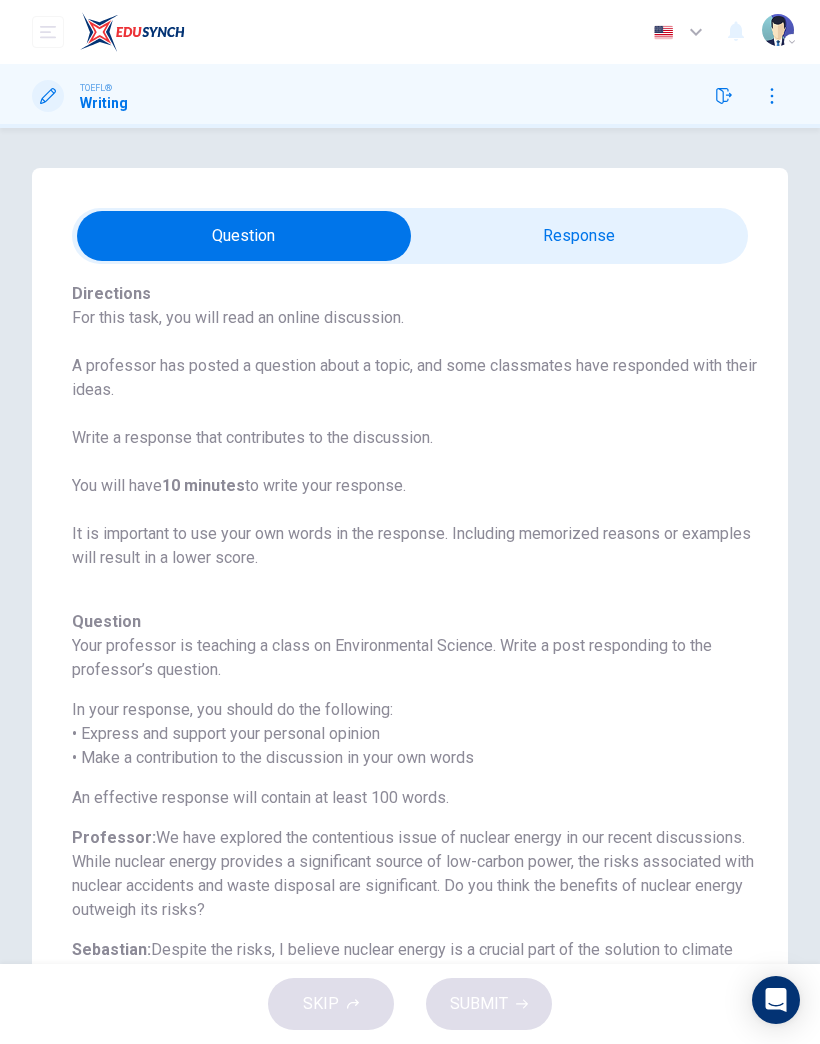 scroll, scrollTop: 118, scrollLeft: 0, axis: vertical 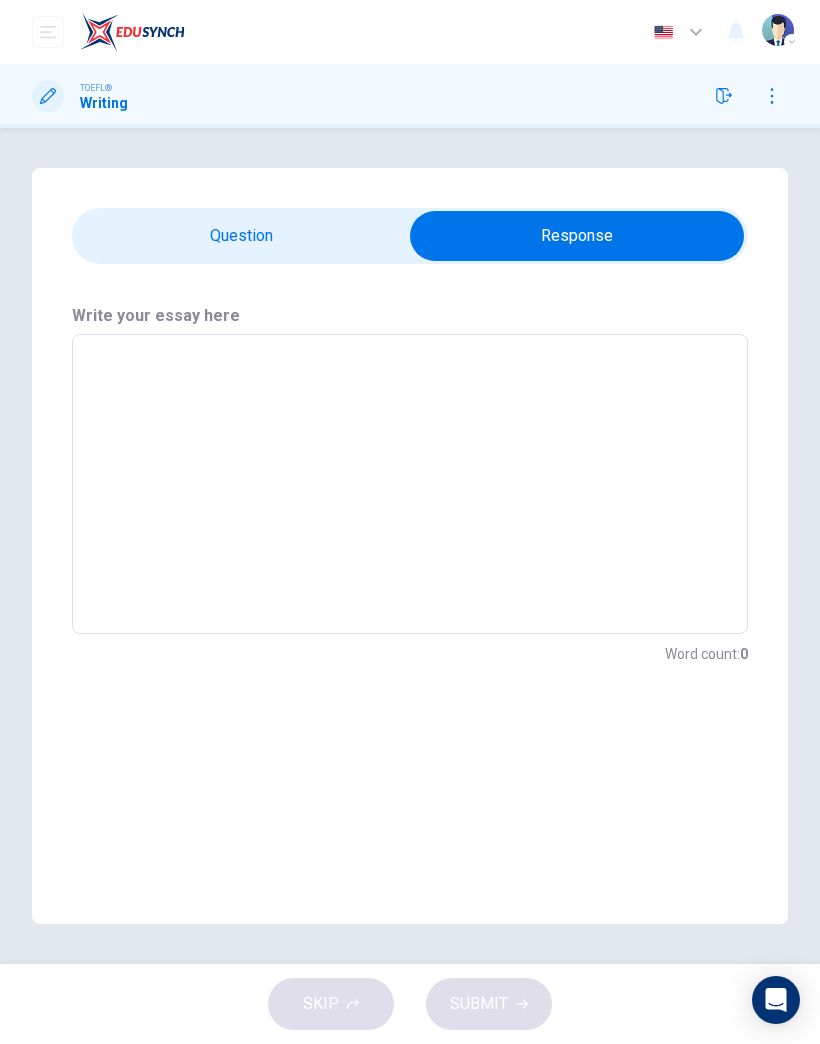 click at bounding box center [410, 484] 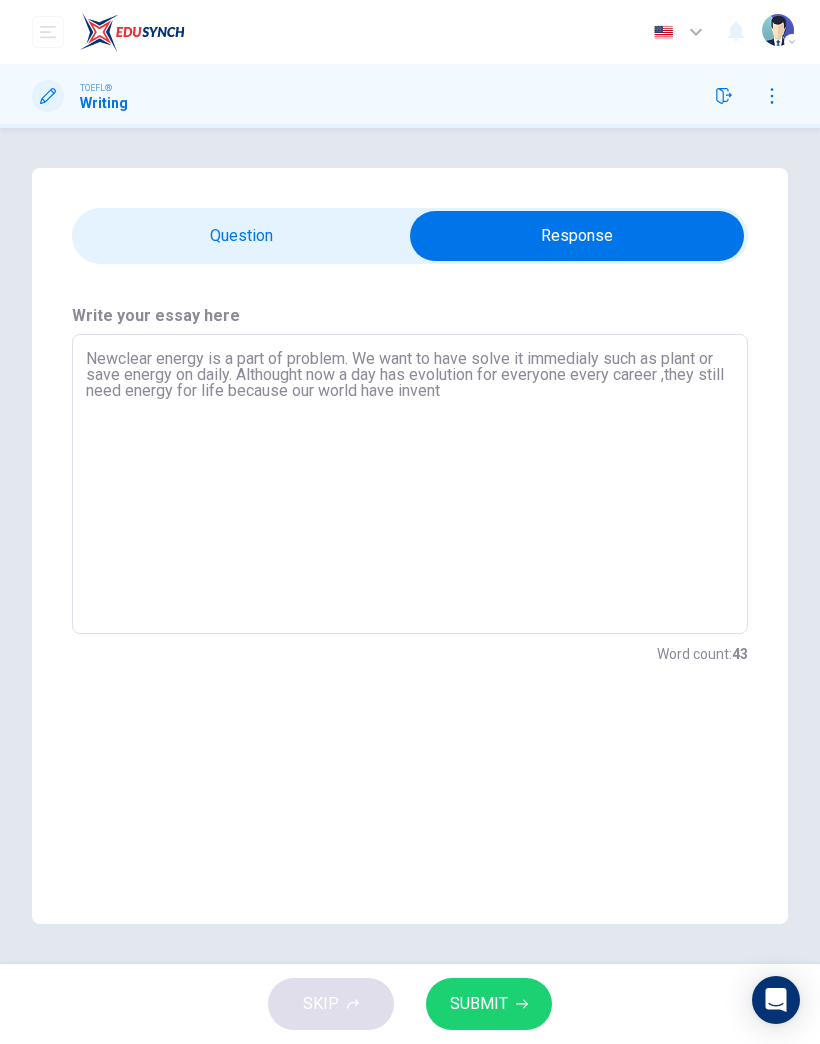 click at bounding box center [778, 30] 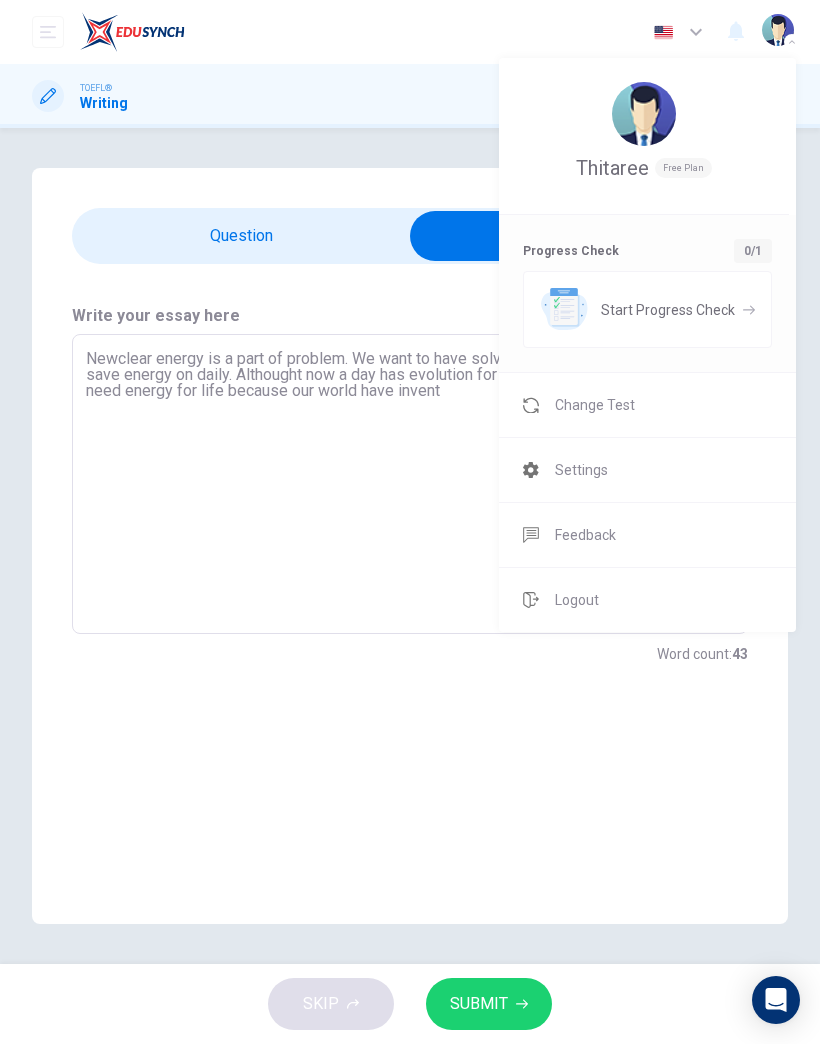 click on "Settings" at bounding box center [647, 470] 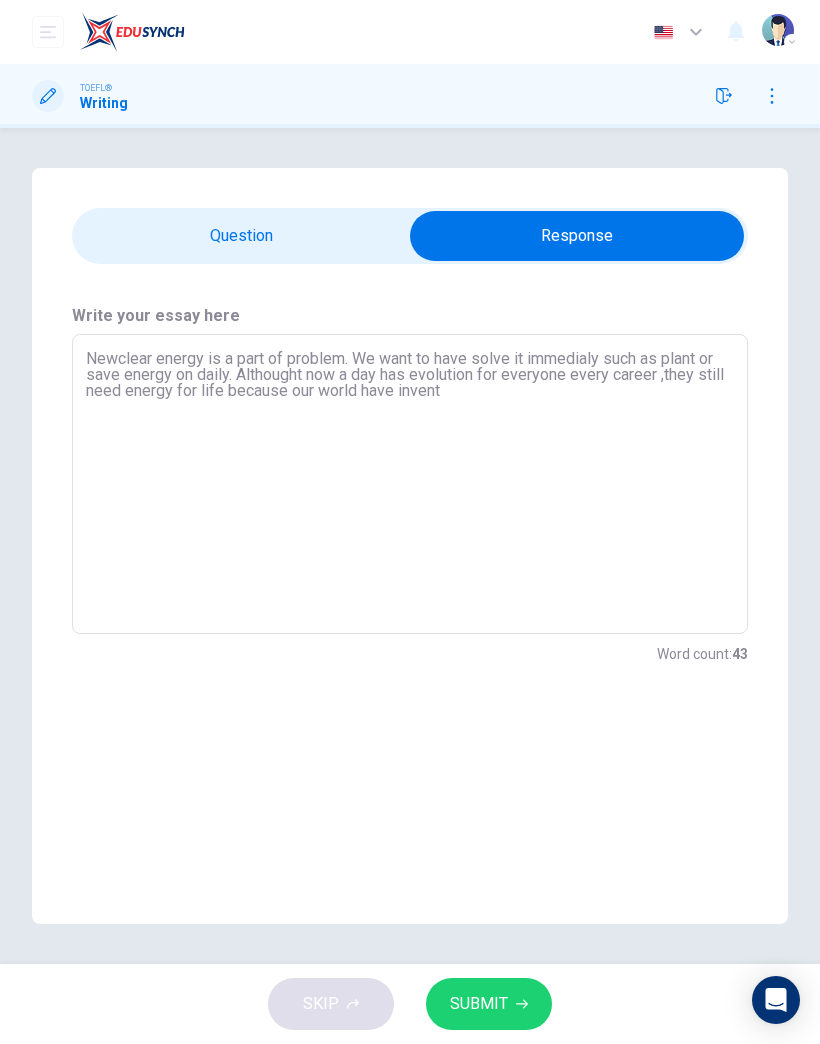 click on "Newclear energy is a part of problem. We want to have solve it immedialy such as plant or save energy on daily. Althought now a day has evolution for everyone every career ,they still need energy for life because our world have invent" at bounding box center (410, 484) 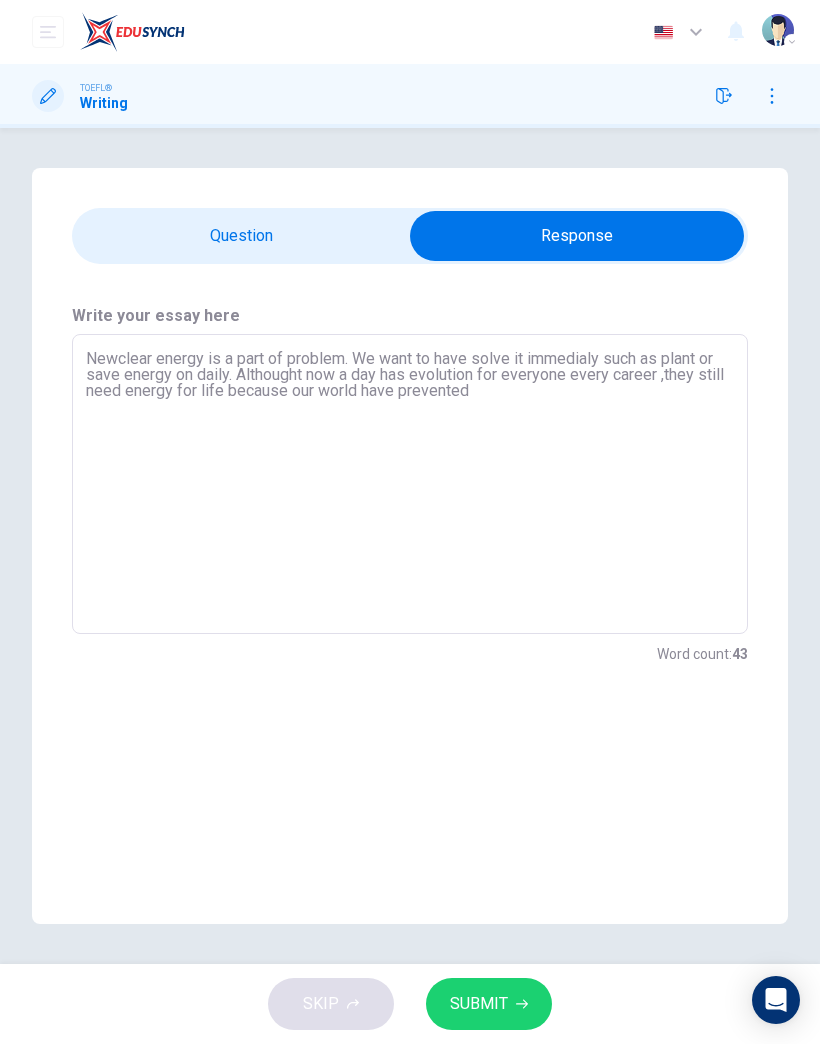 click on "Newclear energy is a part of problem. We want to have solve it immedialy such as plant or save energy on daily. Althought now a day has evolution for everyone every career ,they still need energy for life because our world have prevented" at bounding box center [410, 484] 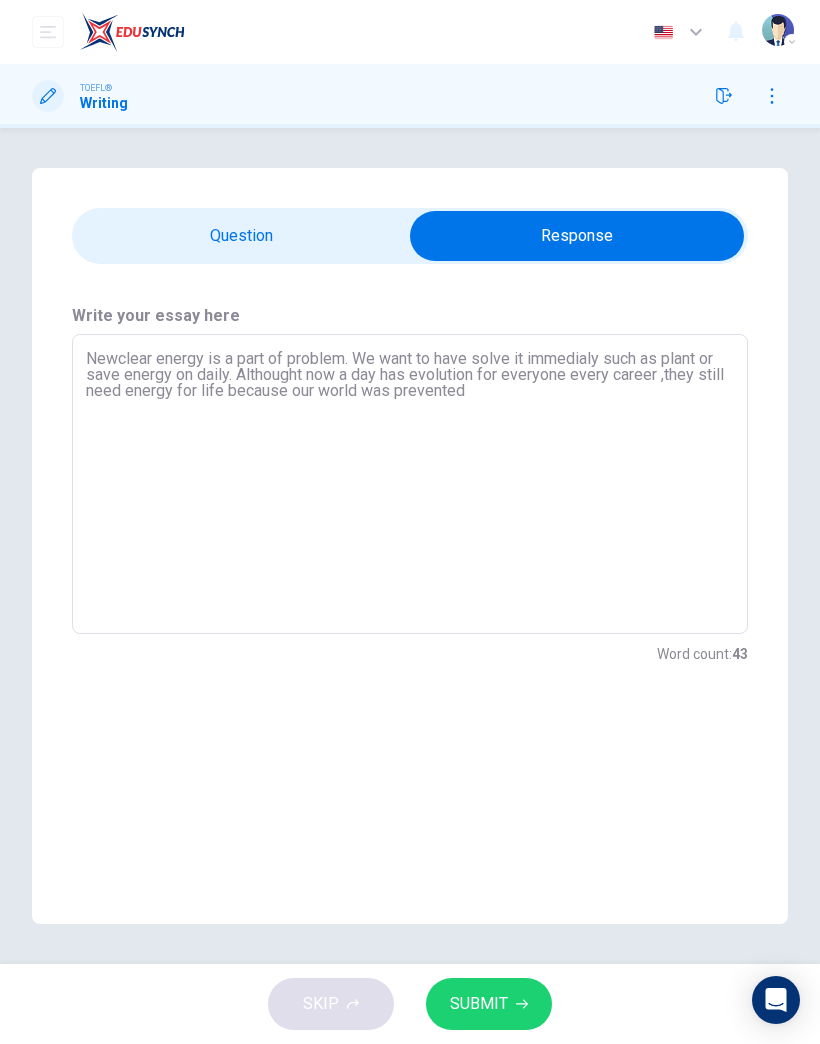 click on "Newclear energy is a part of problem. We want to have solve it immedialy such as plant or save energy on daily. Althought now a day has evolution for everyone every career ,they still need energy for life because our world was prevented" at bounding box center [410, 484] 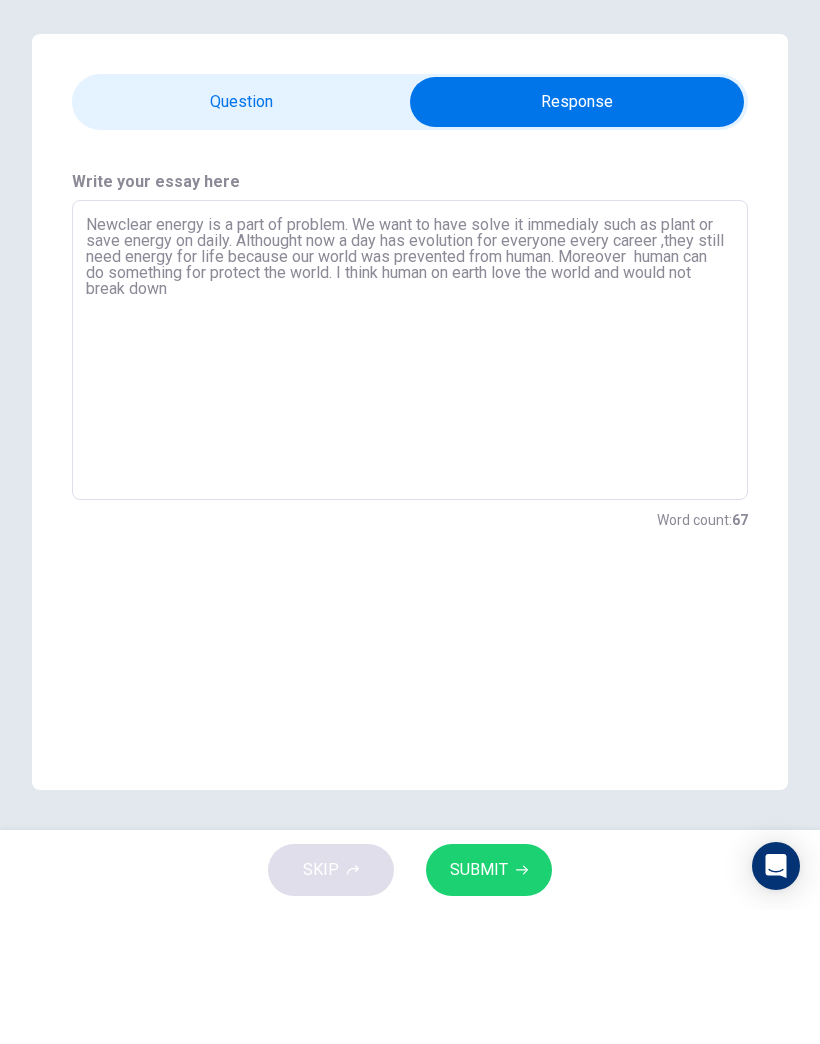 type on "Newclear energy is a part of problem. We want to have solve it immedialy such as plant or save energy on daily. Althought now a day has evolution for everyone every career ,they still need energy for life because our world was prevented from human. Moreover  human can do something for protect the world. I think human on earth love the world and would not break down" 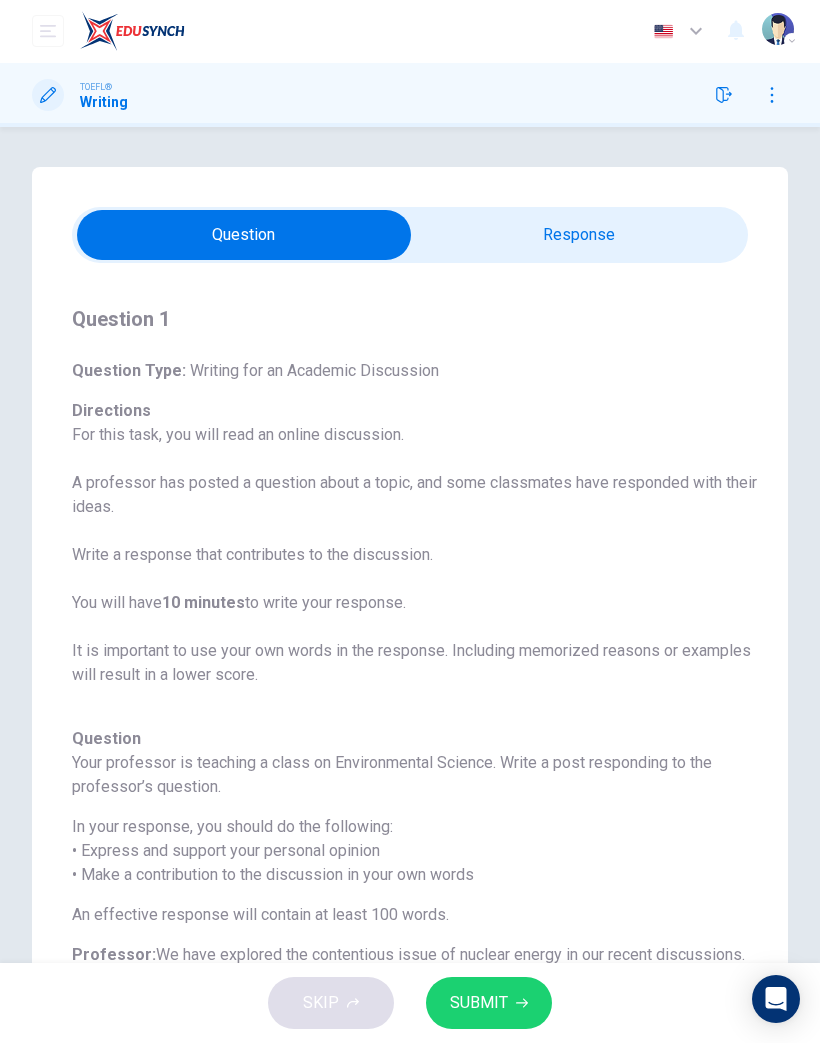 click at bounding box center (244, 236) 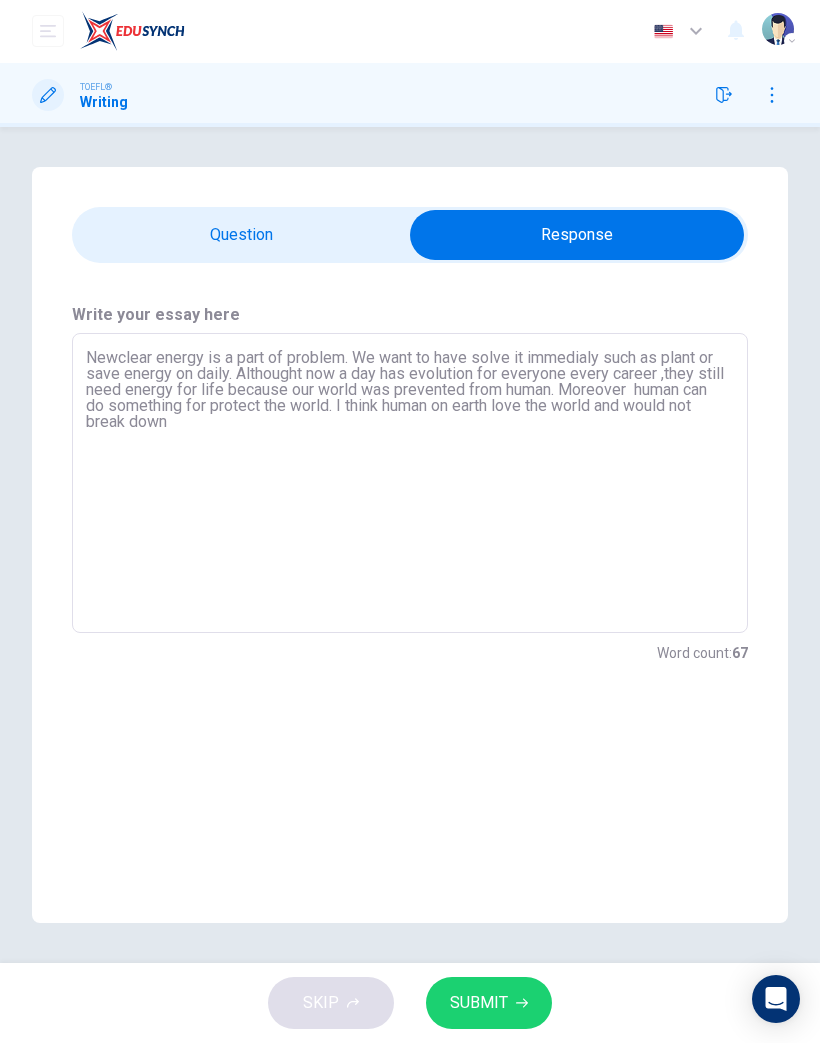 click on "SUBMIT" at bounding box center [479, 1004] 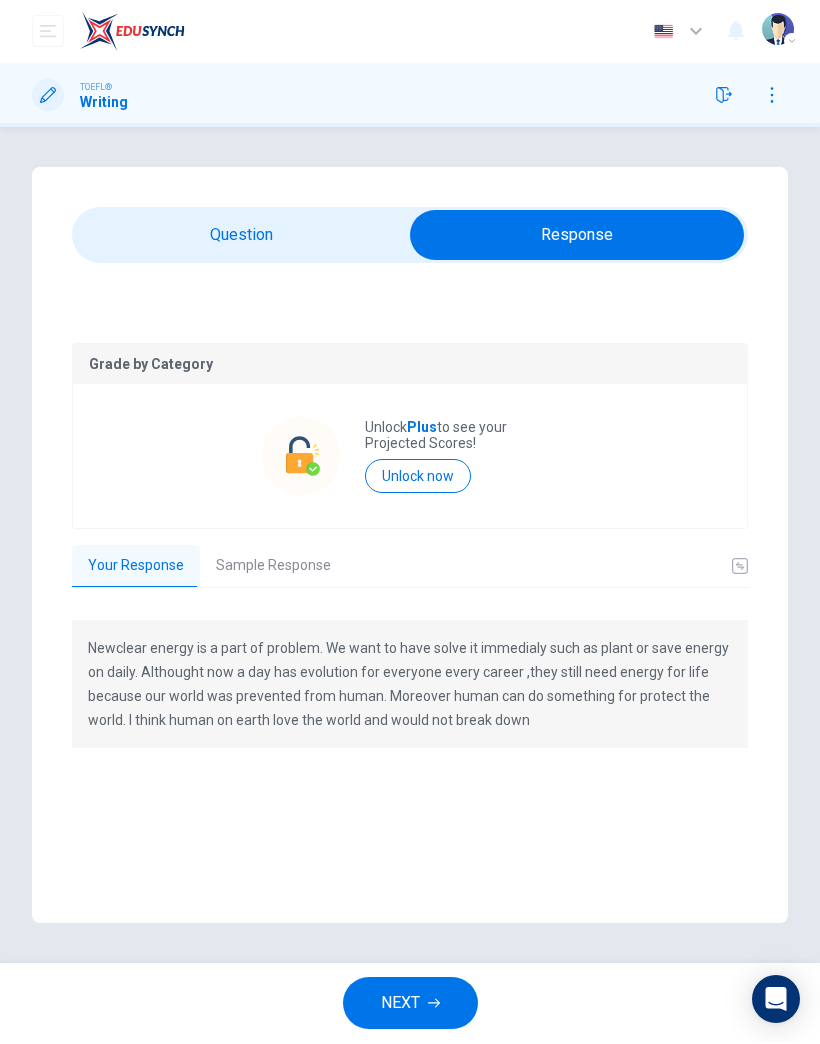click on "NEXT" at bounding box center [410, 1004] 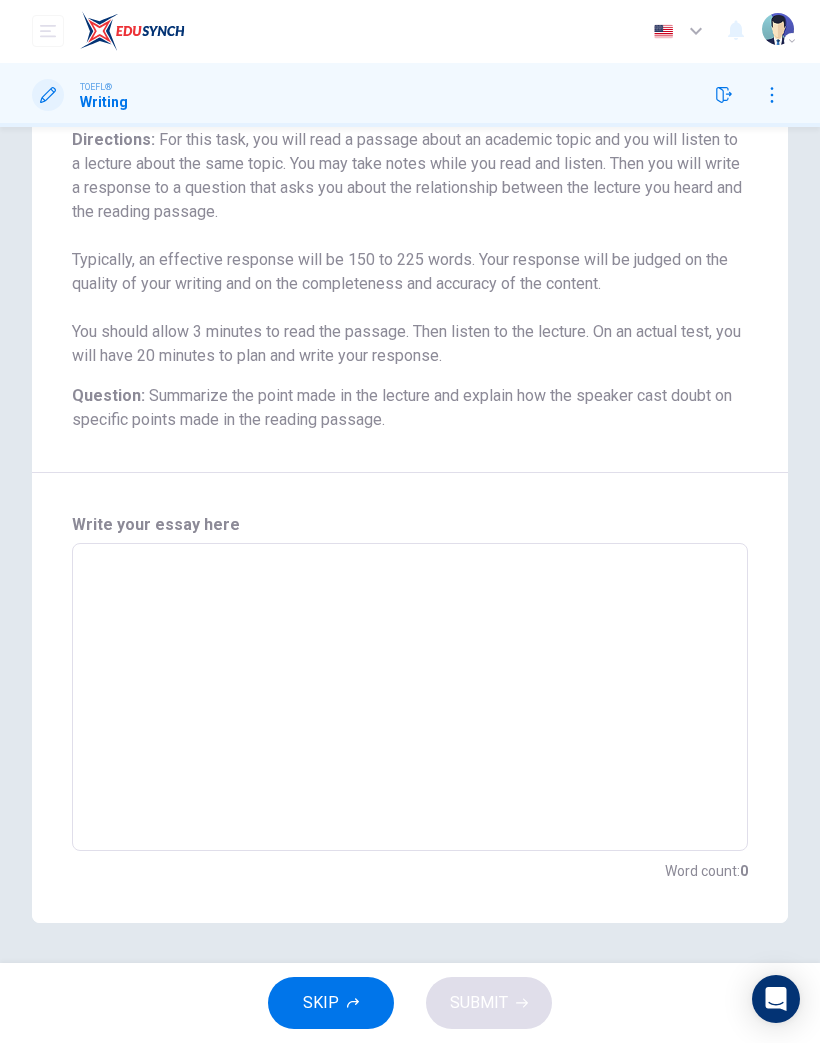 scroll, scrollTop: 263, scrollLeft: 0, axis: vertical 